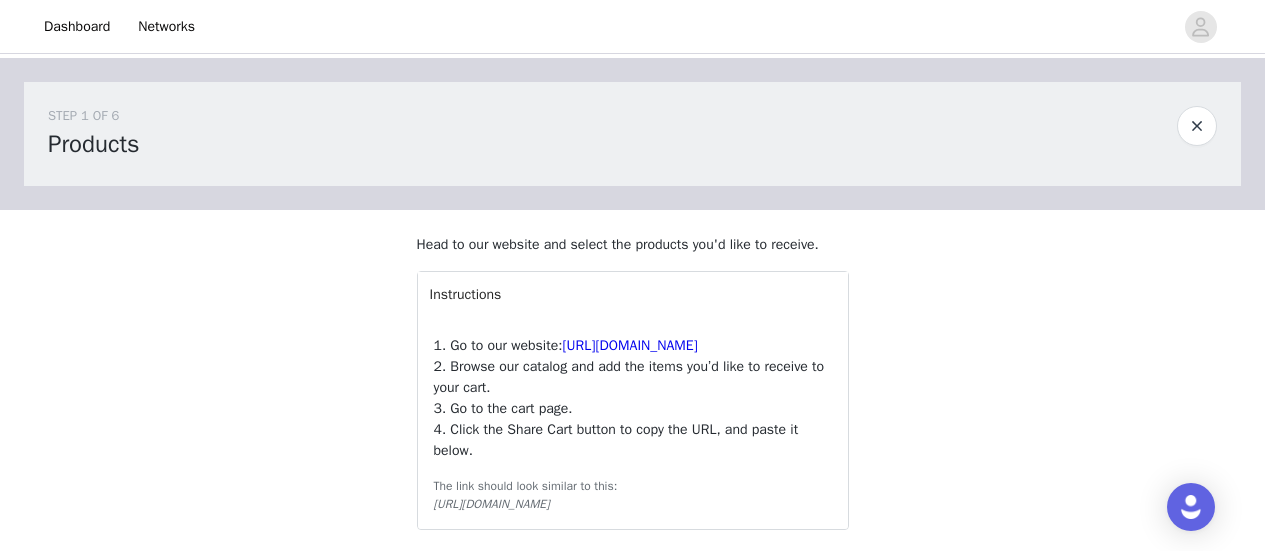 scroll, scrollTop: 164, scrollLeft: 0, axis: vertical 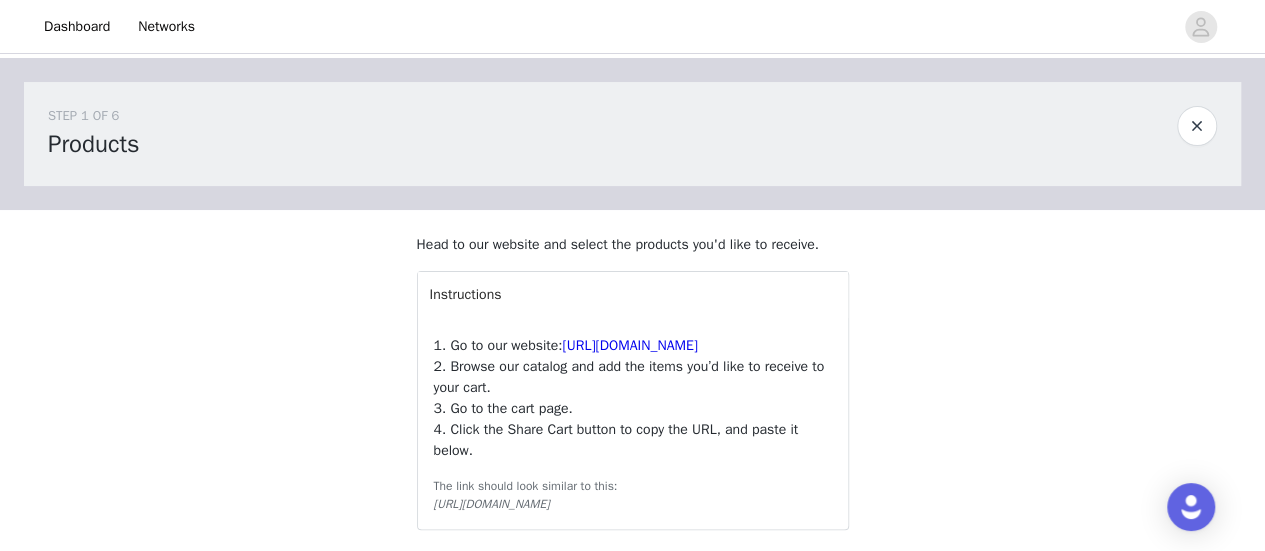 drag, startPoint x: 0, startPoint y: 0, endPoint x: 644, endPoint y: -23, distance: 644.4106 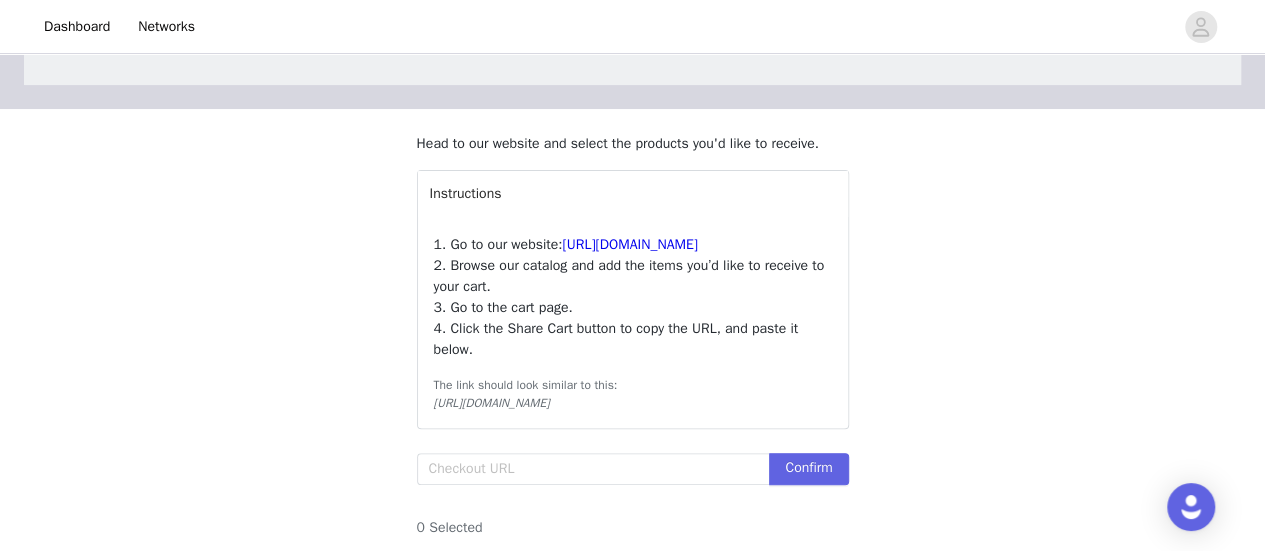 scroll, scrollTop: 102, scrollLeft: 0, axis: vertical 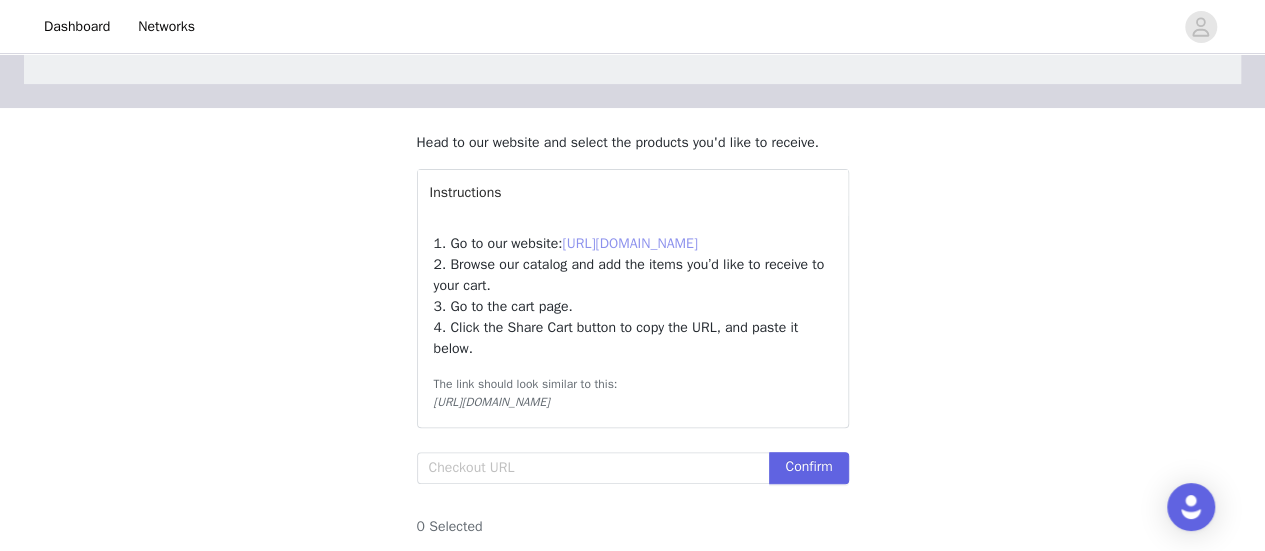click on "[URL][DOMAIN_NAME]" at bounding box center [629, 243] 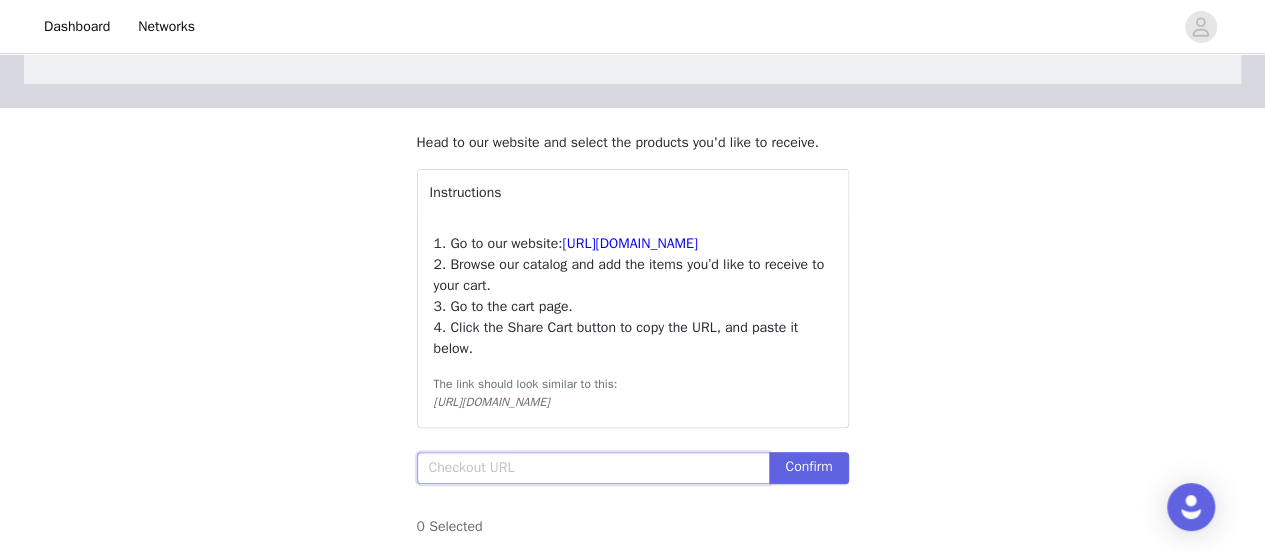click at bounding box center (593, 468) 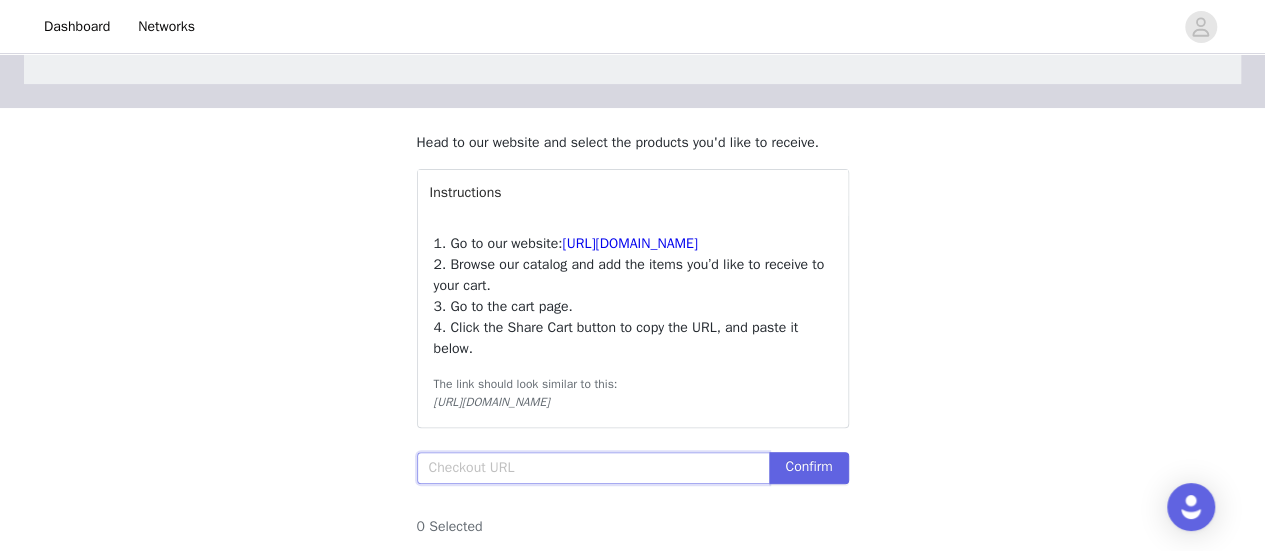 paste on "8 x 10" 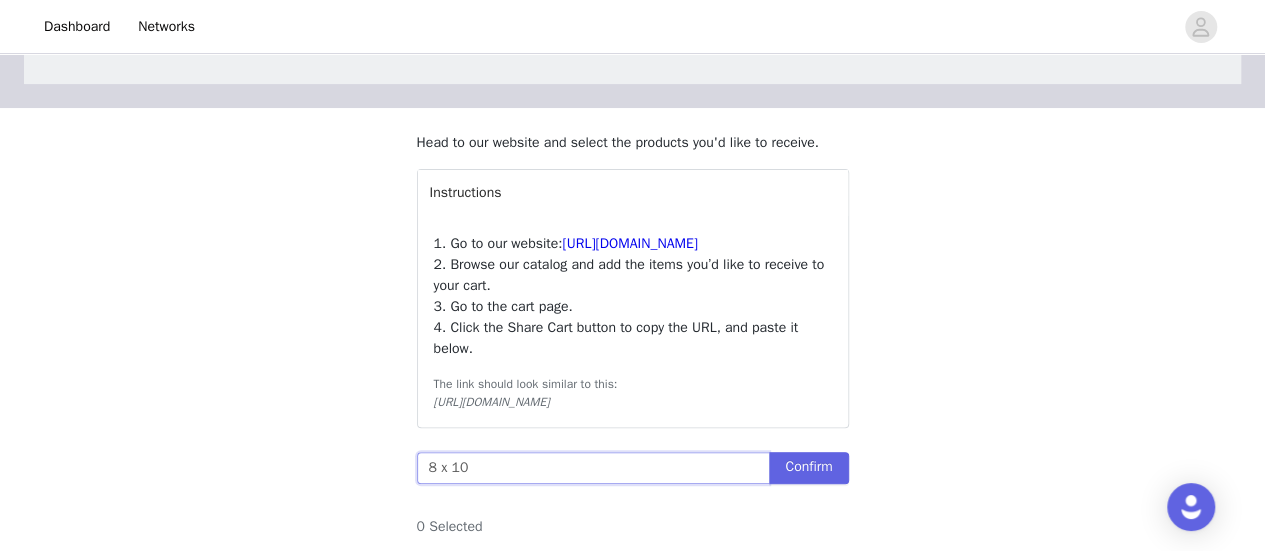 drag, startPoint x: 545, startPoint y: 511, endPoint x: 386, endPoint y: 515, distance: 159.05031 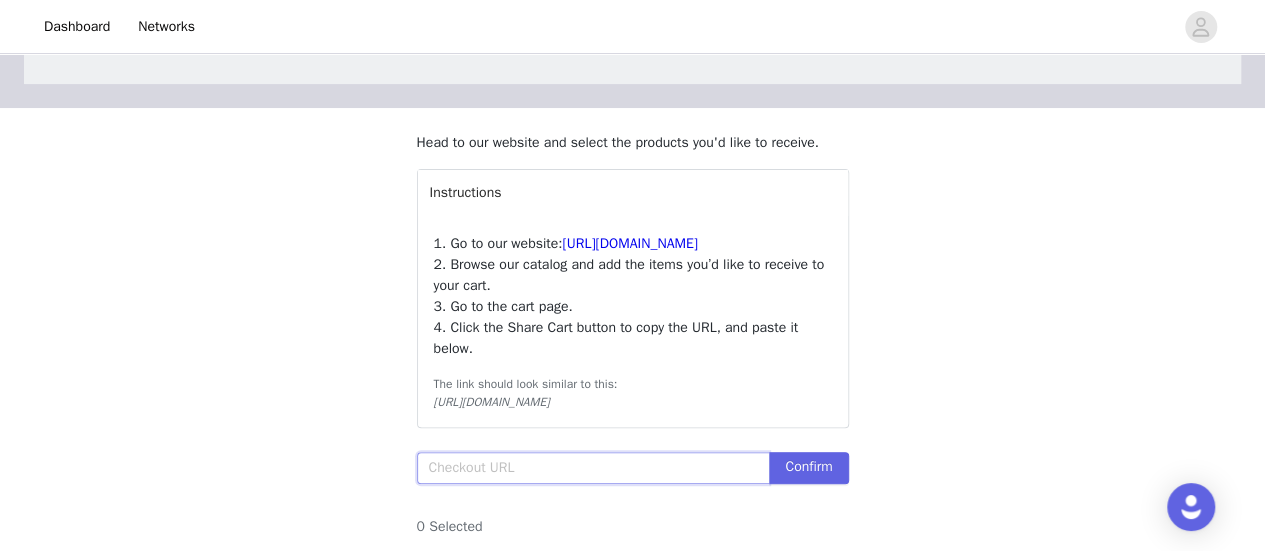 paste on "https://www.windsorstore.com/cart/43244131942451:1,43224637407283:1,43328719880243:1,42960867590195:1" 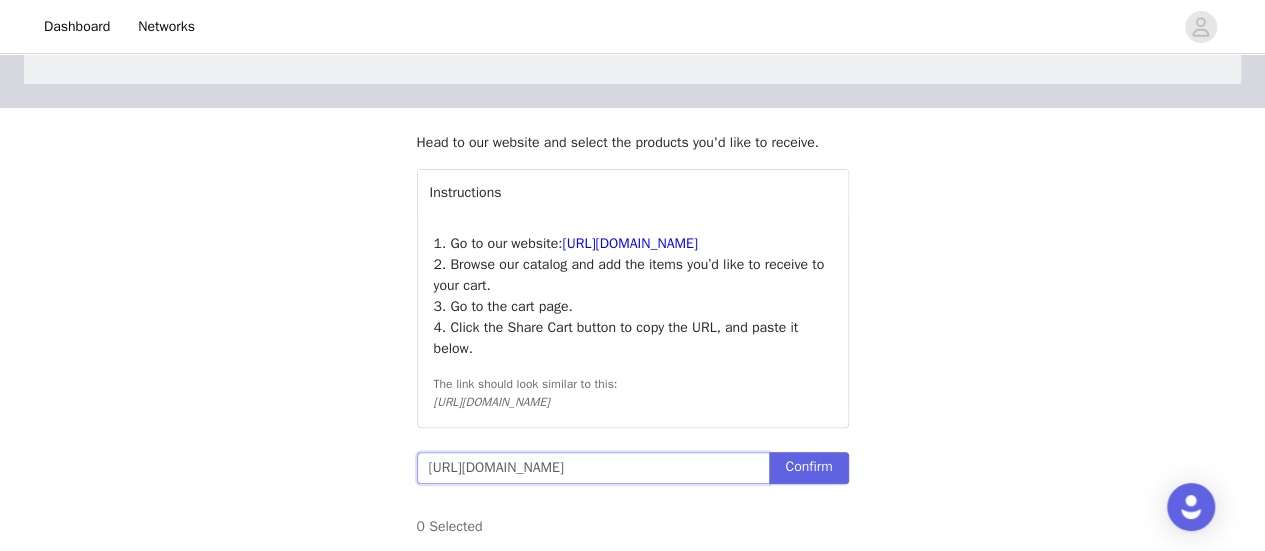 scroll, scrollTop: 0, scrollLeft: 368, axis: horizontal 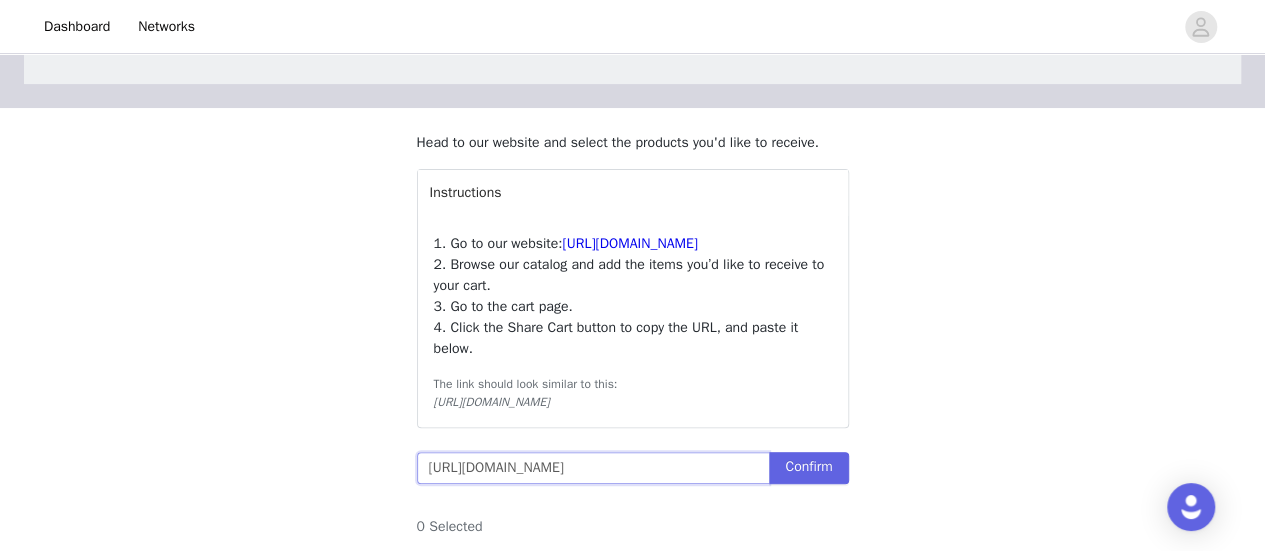 drag, startPoint x: 758, startPoint y: 505, endPoint x: 414, endPoint y: 503, distance: 344.00583 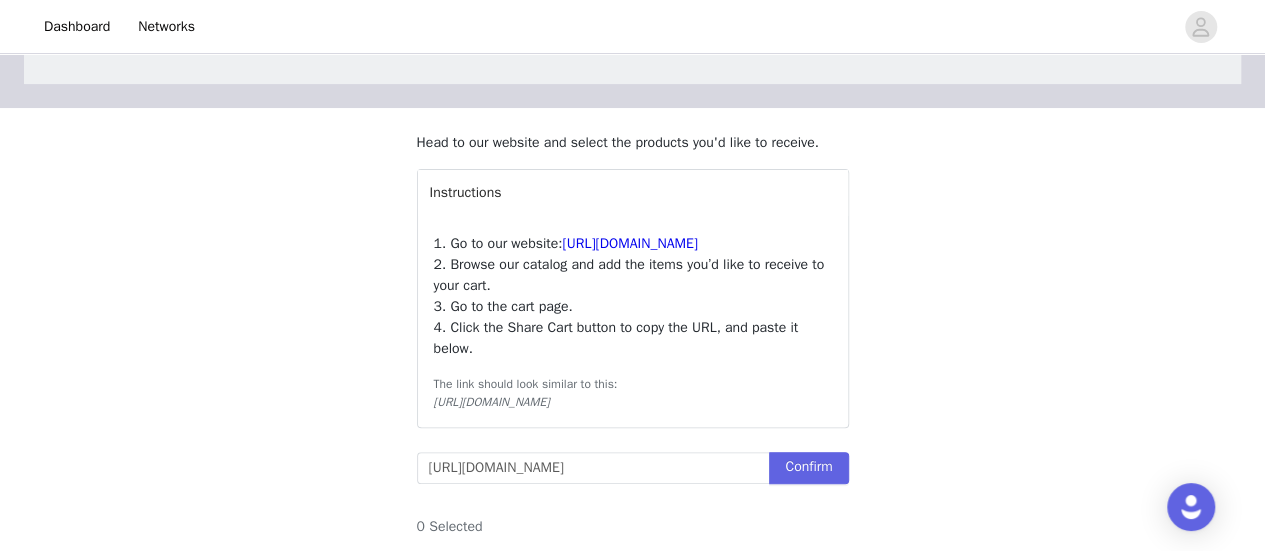 click on "STEP 1 OF 6
Products
Head to our website and select the products you'd like to receive.
Instructions
1. Go to our website:
https://www.windsorstore.com    2. Browse our catalog and add the items you’d like to receive to your cart.     3. Go to the cart page.     4. Click the Share Cart button to copy the URL, and paste it below.    The link should look similar to this:   https://www.windsorstore.com/shared-cart/197659668480:1,196142759117:2     https://www.windsorstore.com/cart/43244131942451:1,43224637407283:1,43328719880243:1,42960867590195:1 Confirm
0  Selected" at bounding box center (632, 266) 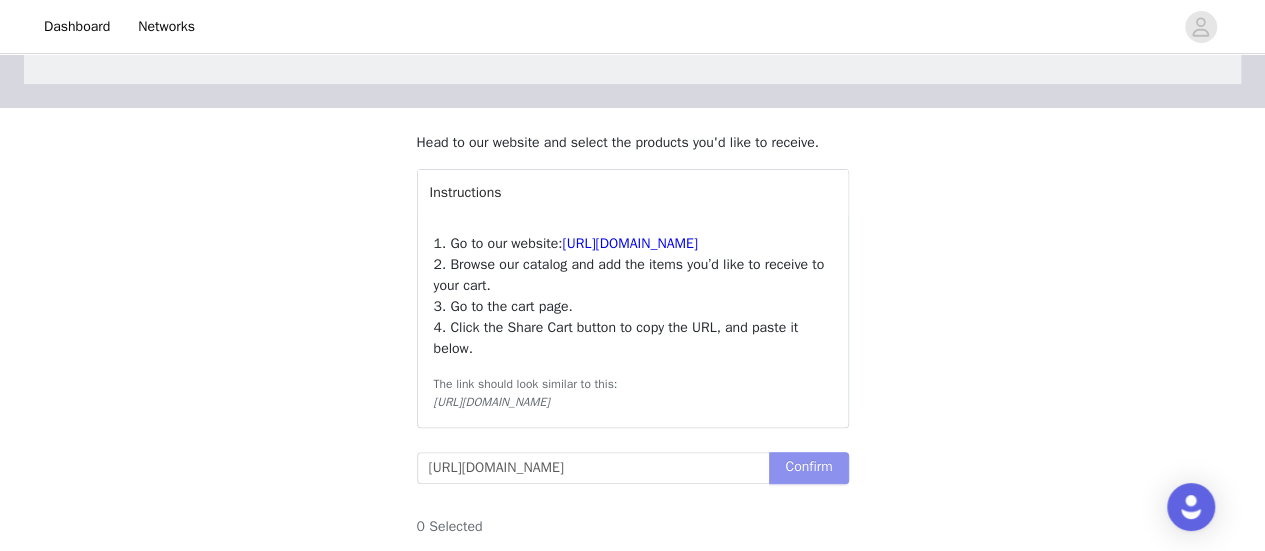 click on "Confirm" at bounding box center (808, 468) 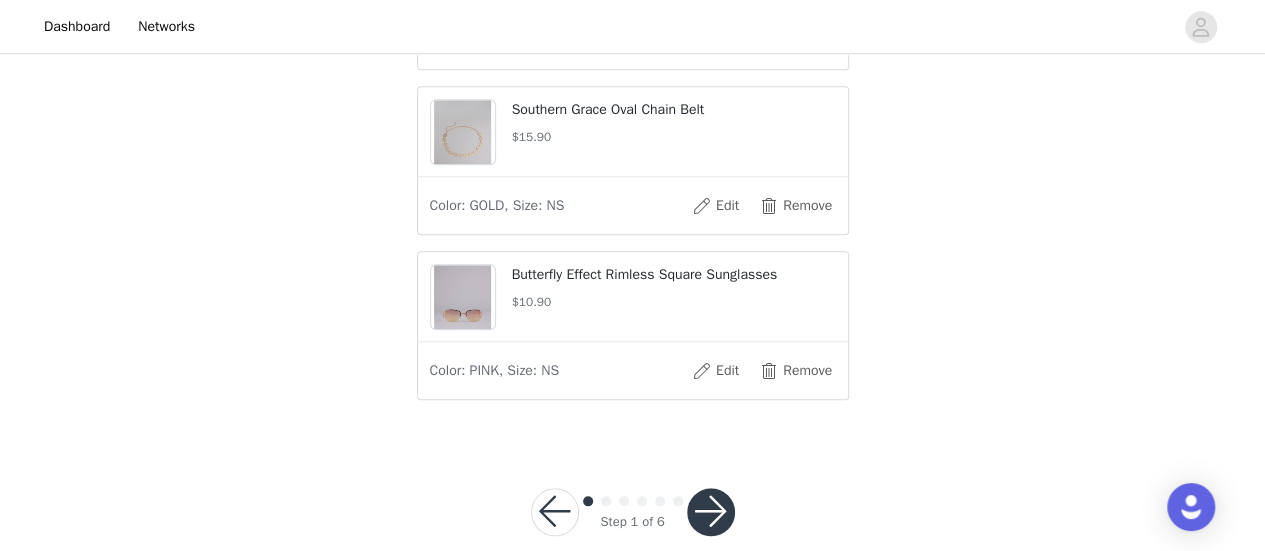 scroll, scrollTop: 966, scrollLeft: 0, axis: vertical 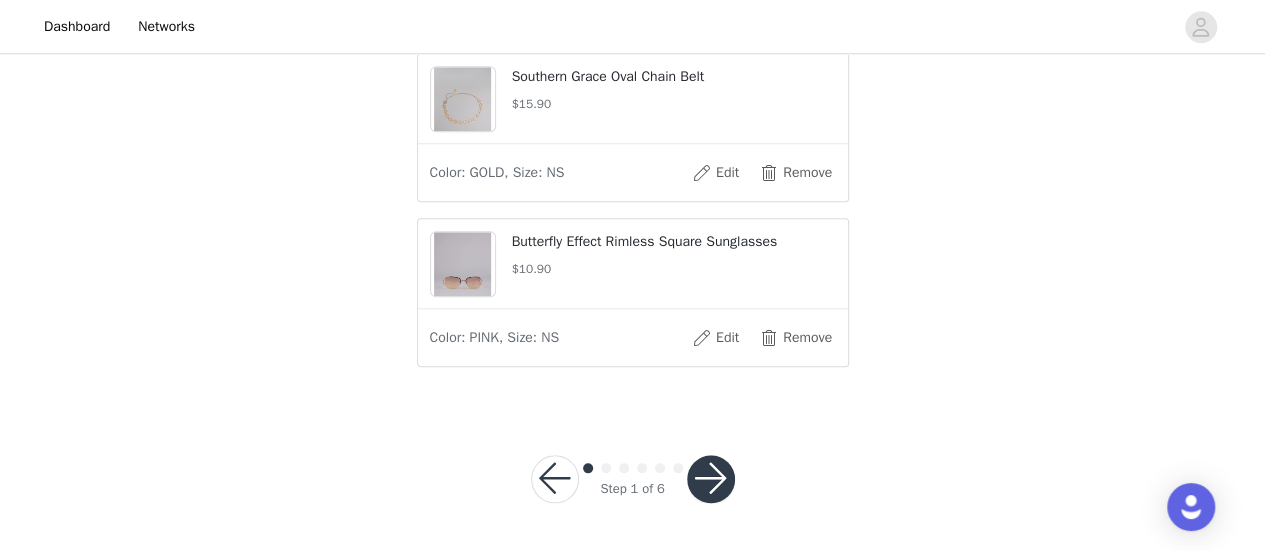 click at bounding box center [711, 479] 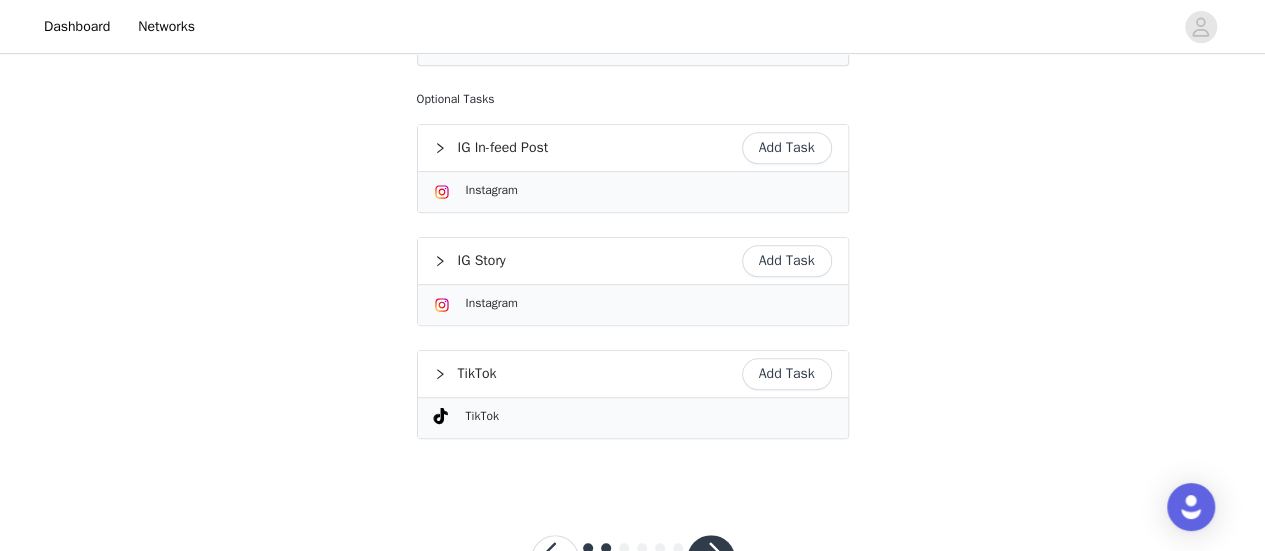 scroll, scrollTop: 492, scrollLeft: 0, axis: vertical 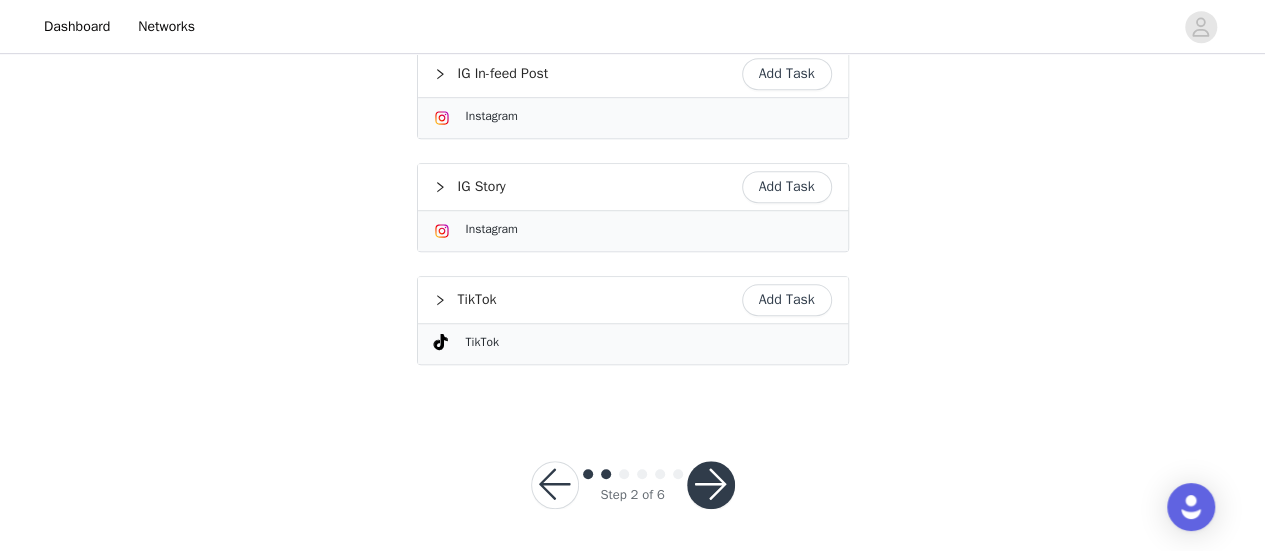 click at bounding box center [711, 485] 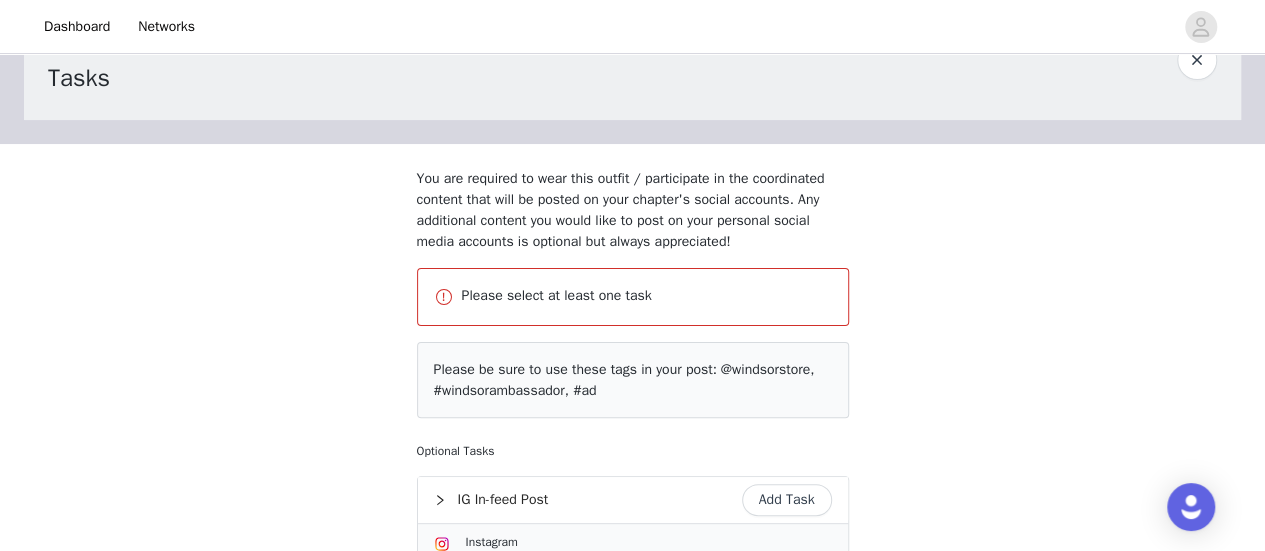 scroll, scrollTop: 66, scrollLeft: 0, axis: vertical 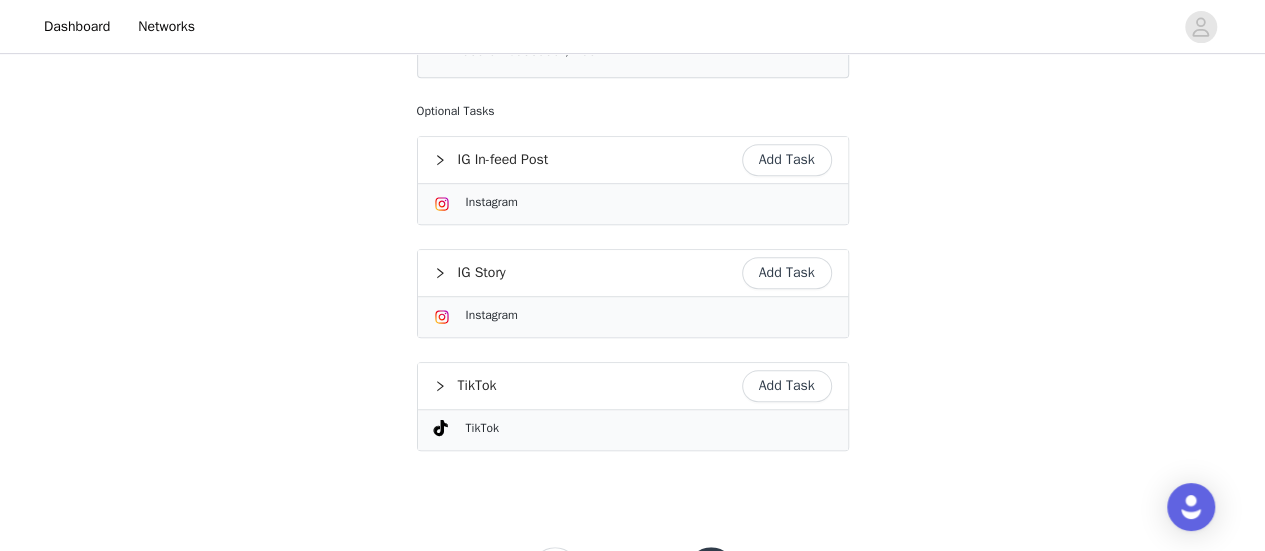 click on "Add Task" at bounding box center (787, 273) 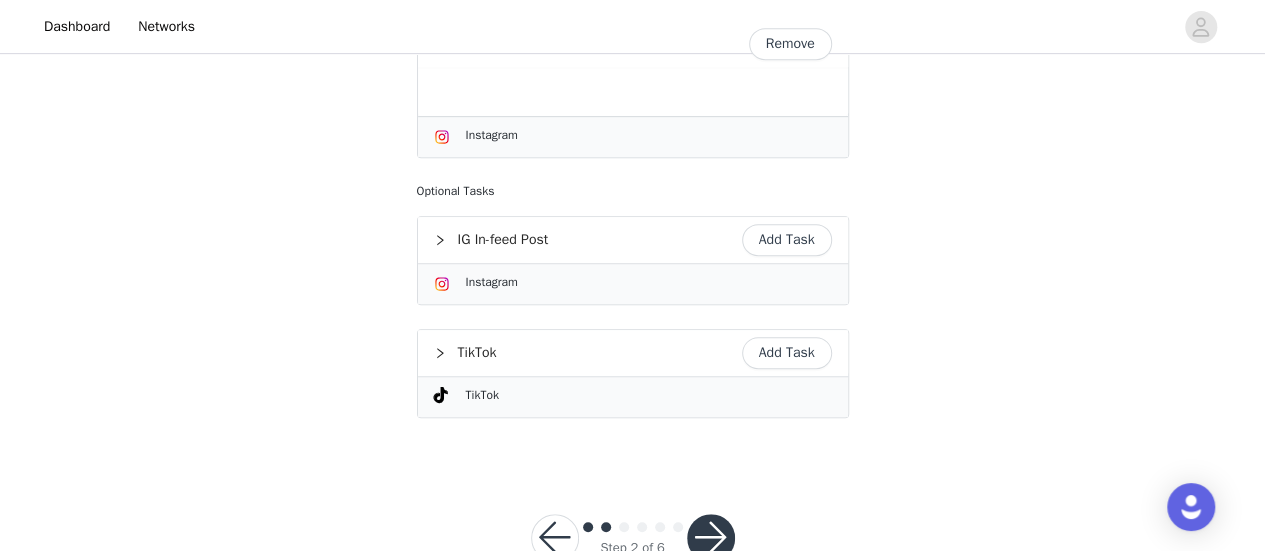 scroll, scrollTop: 449, scrollLeft: 0, axis: vertical 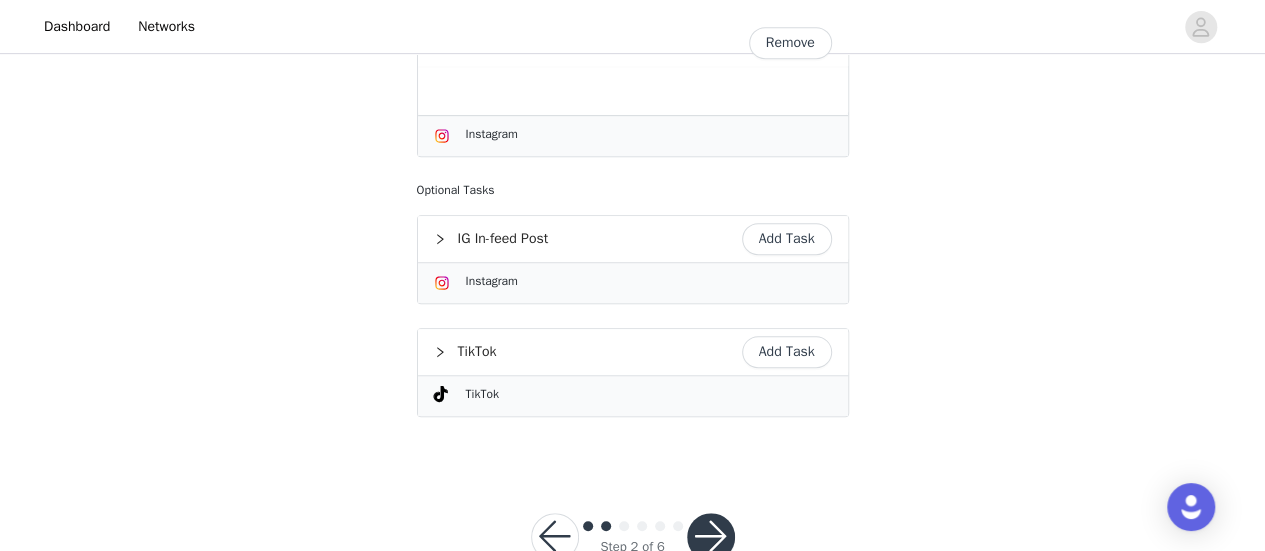 click at bounding box center [711, 537] 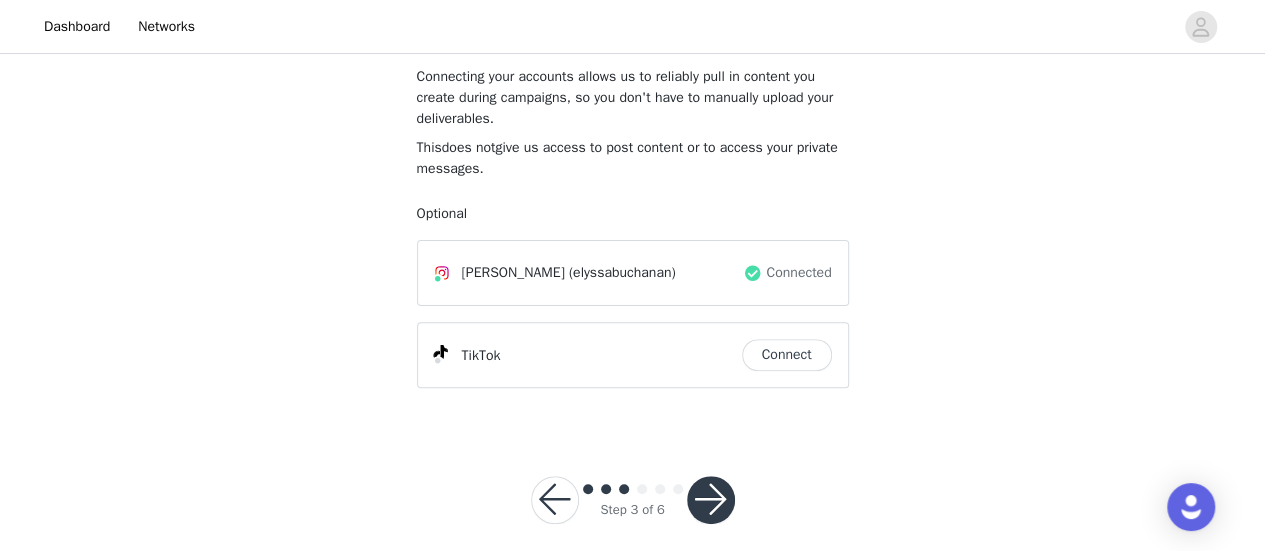 scroll, scrollTop: 165, scrollLeft: 0, axis: vertical 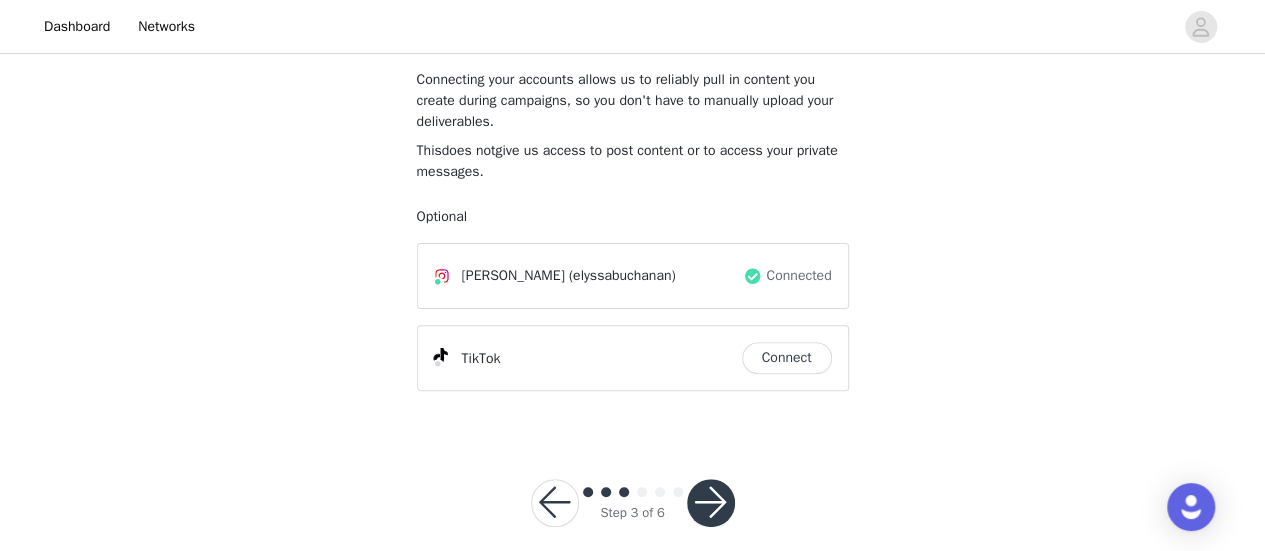 click on "Connect" at bounding box center (787, 358) 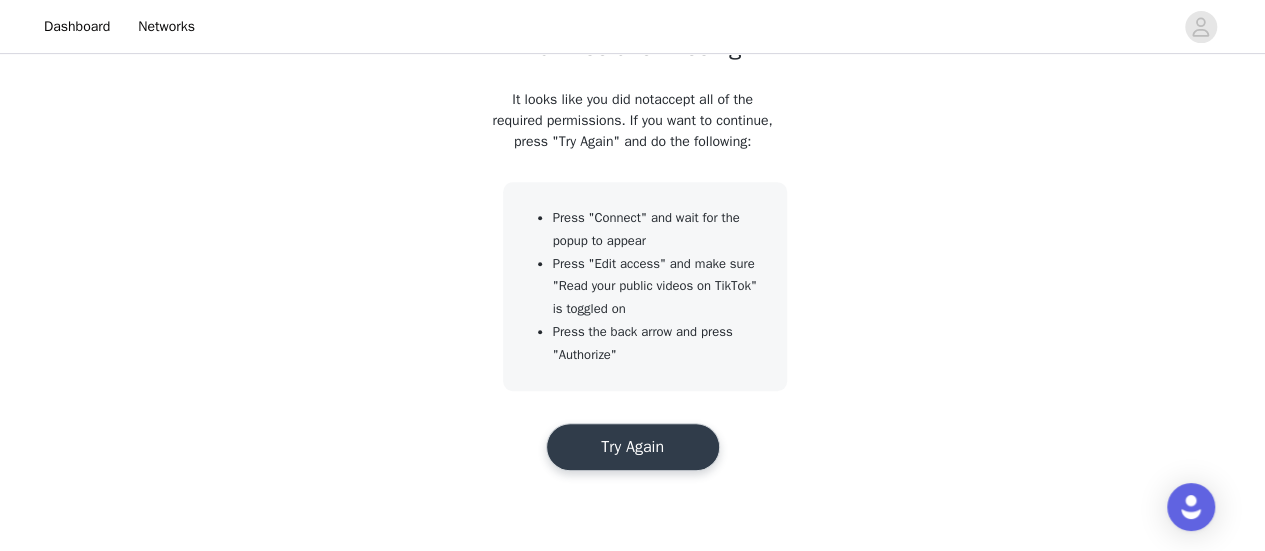 scroll, scrollTop: 302, scrollLeft: 0, axis: vertical 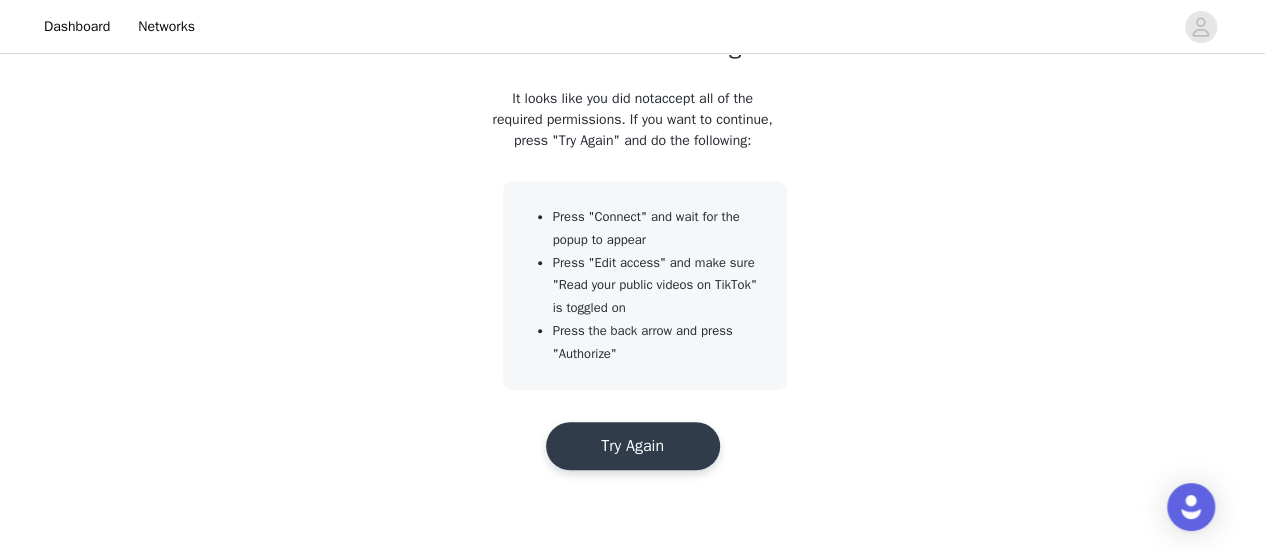 click on "Try Again" at bounding box center (633, 446) 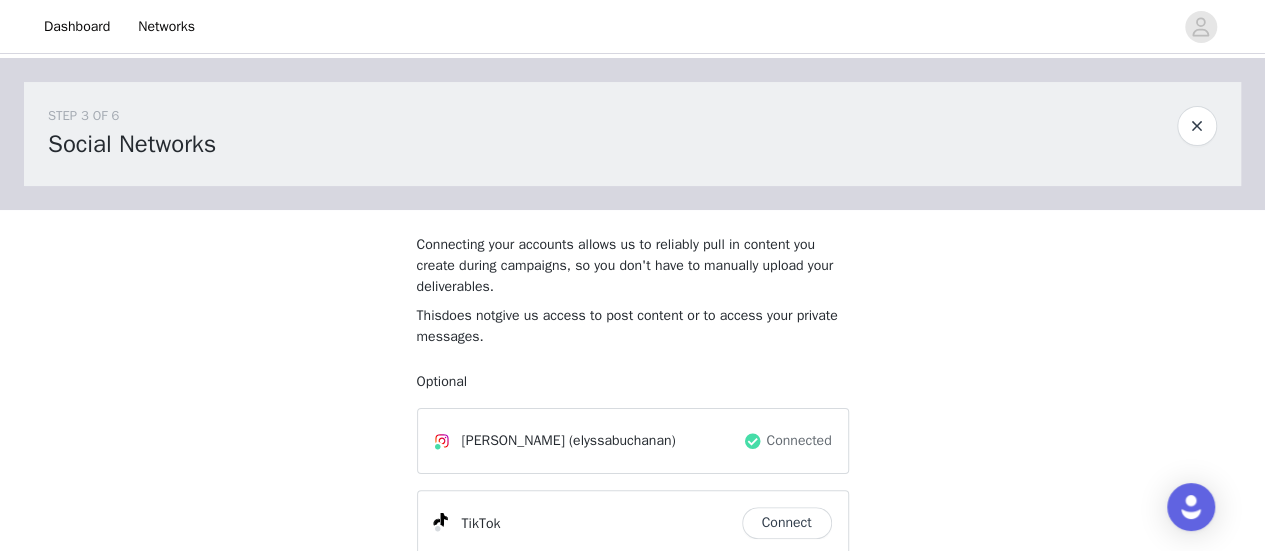 scroll, scrollTop: 186, scrollLeft: 0, axis: vertical 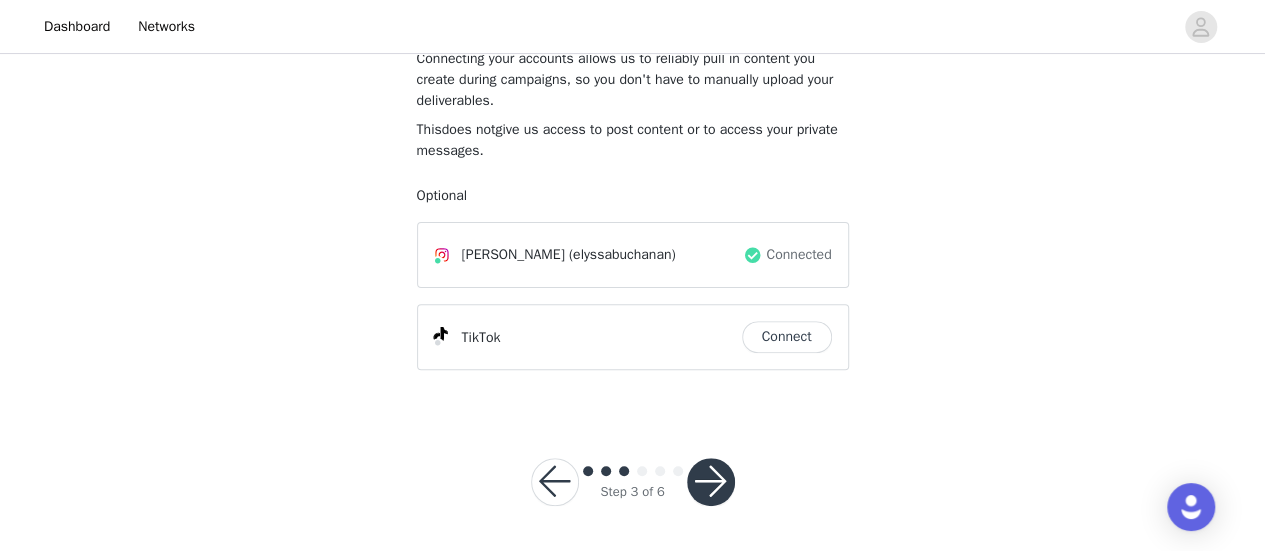 click on "Step 3 of 6" at bounding box center [633, 482] 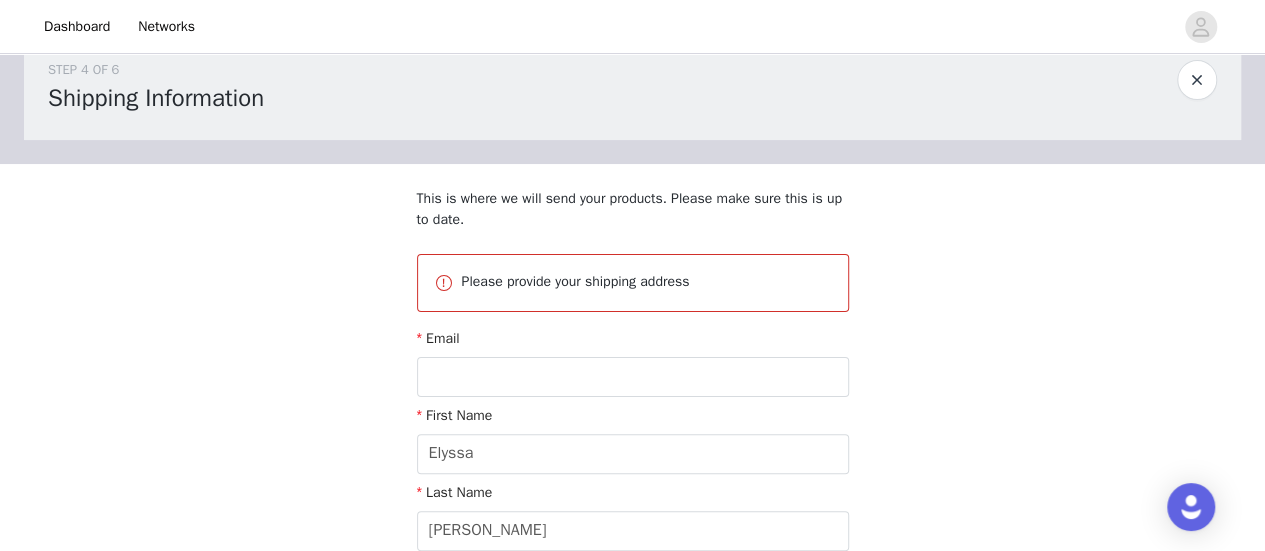 scroll, scrollTop: 54, scrollLeft: 0, axis: vertical 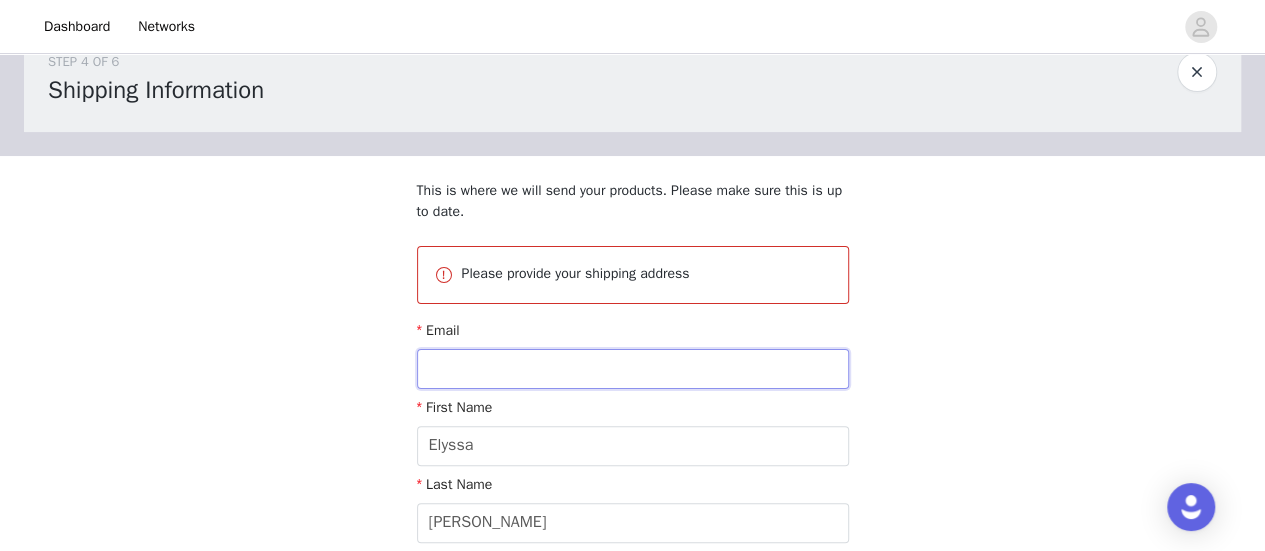 click at bounding box center [633, 369] 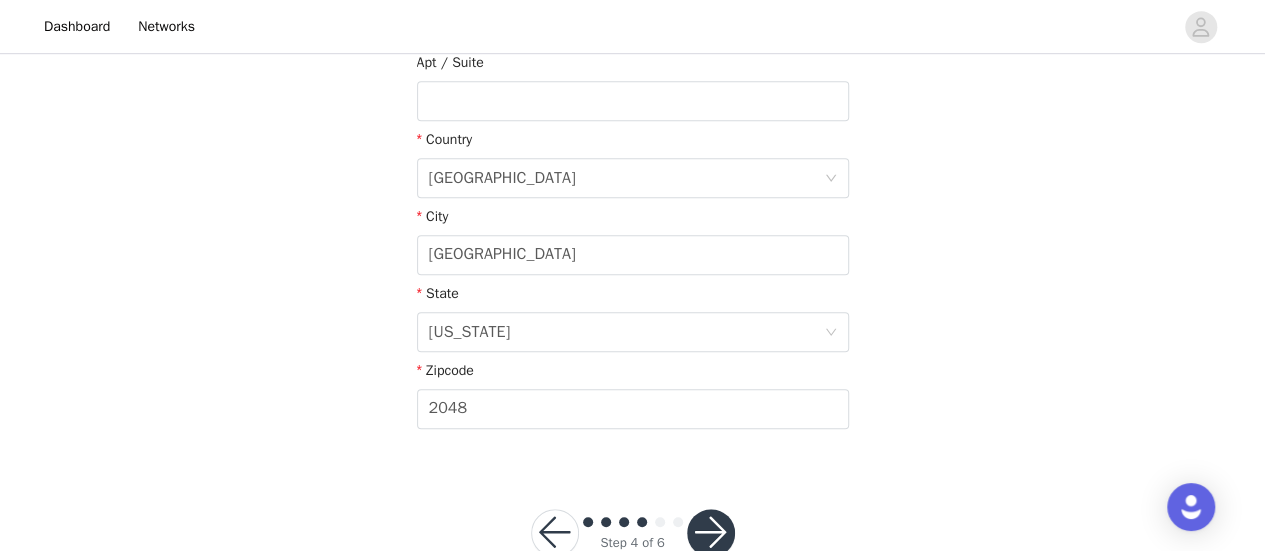 scroll, scrollTop: 682, scrollLeft: 0, axis: vertical 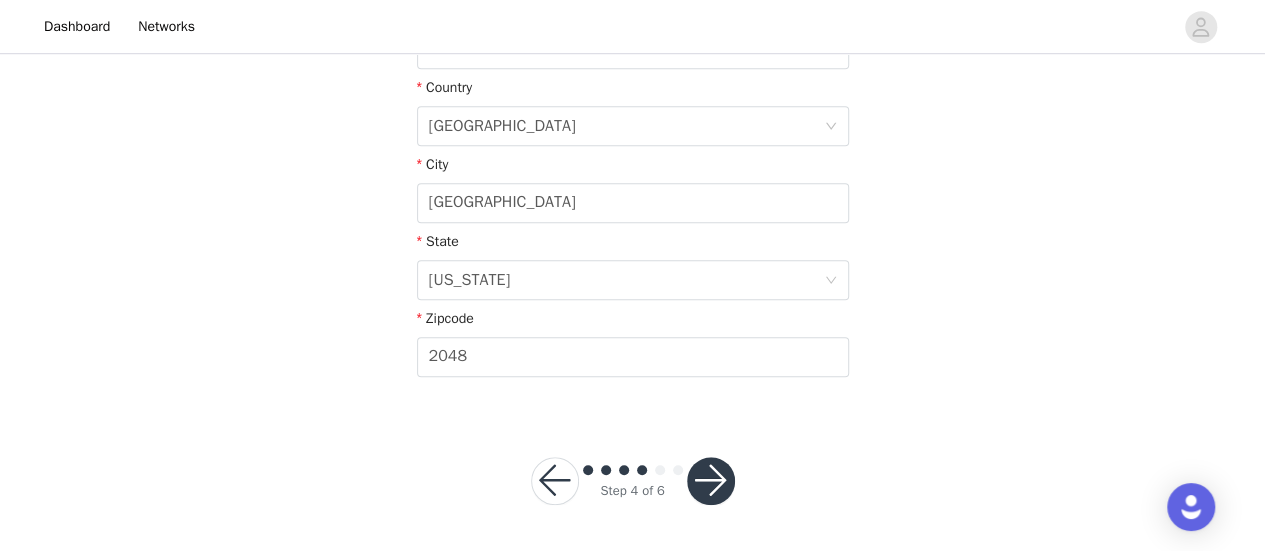 type on "buchananelyssa626@gmail.com" 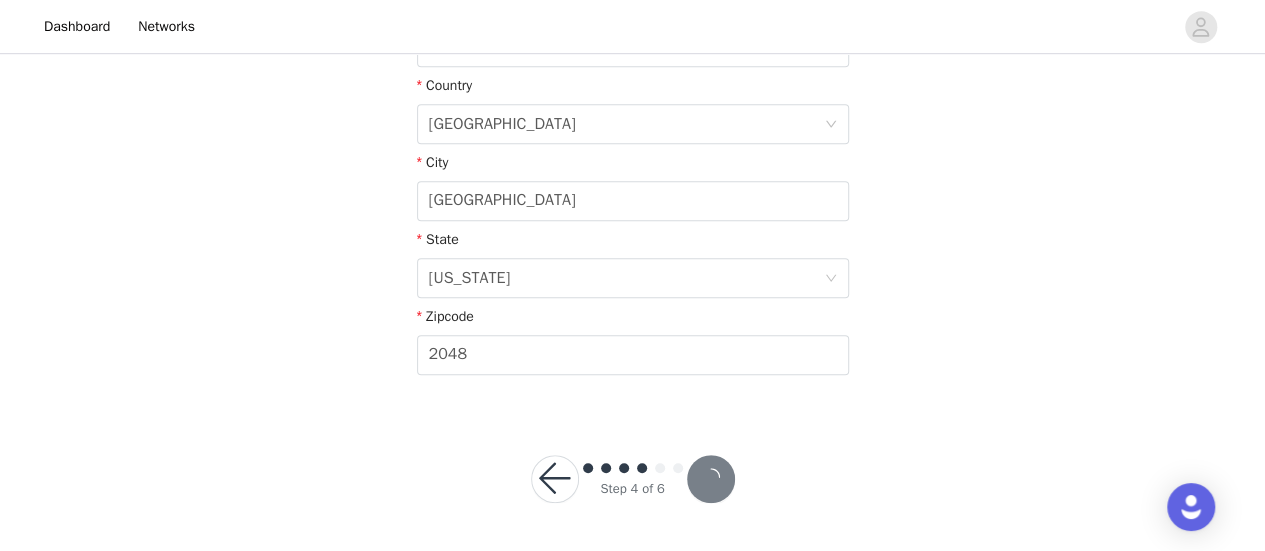 scroll, scrollTop: 608, scrollLeft: 0, axis: vertical 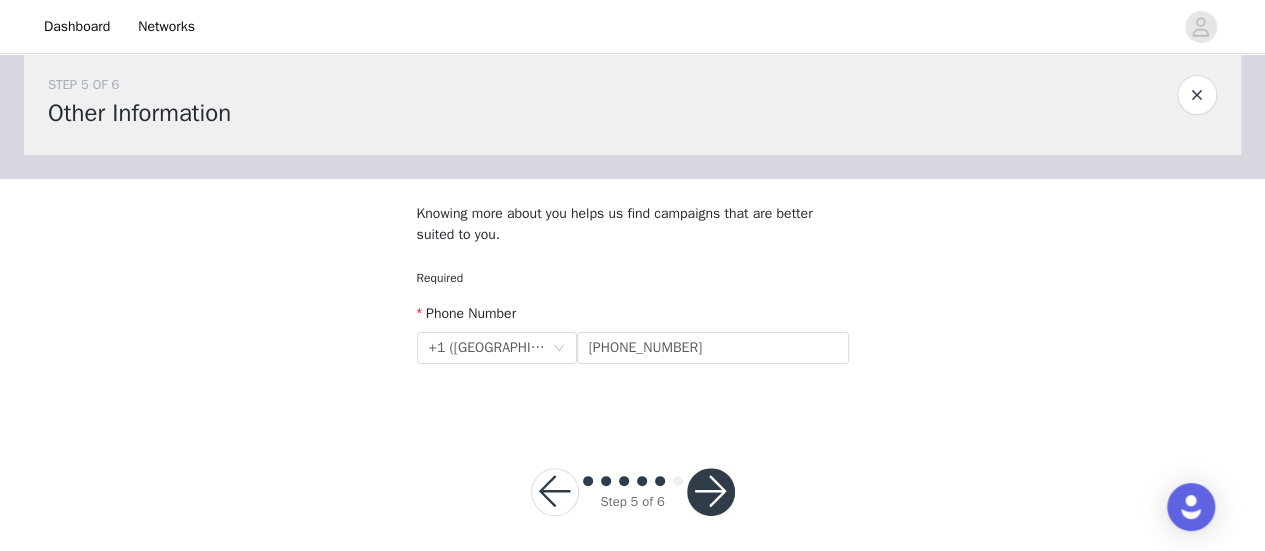 click at bounding box center [711, 492] 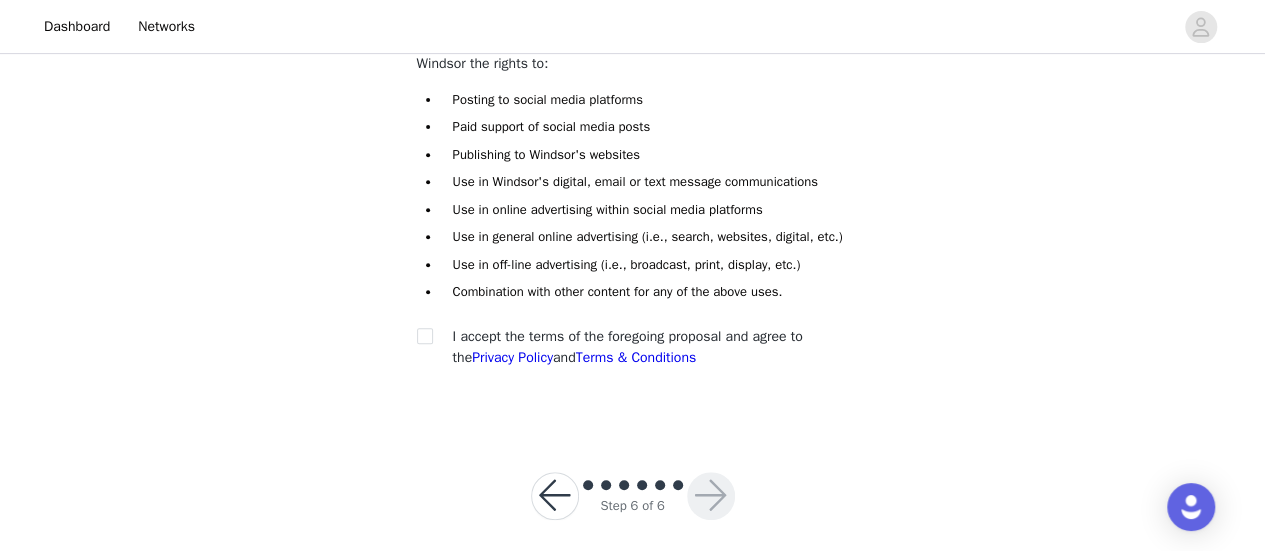 scroll, scrollTop: 343, scrollLeft: 0, axis: vertical 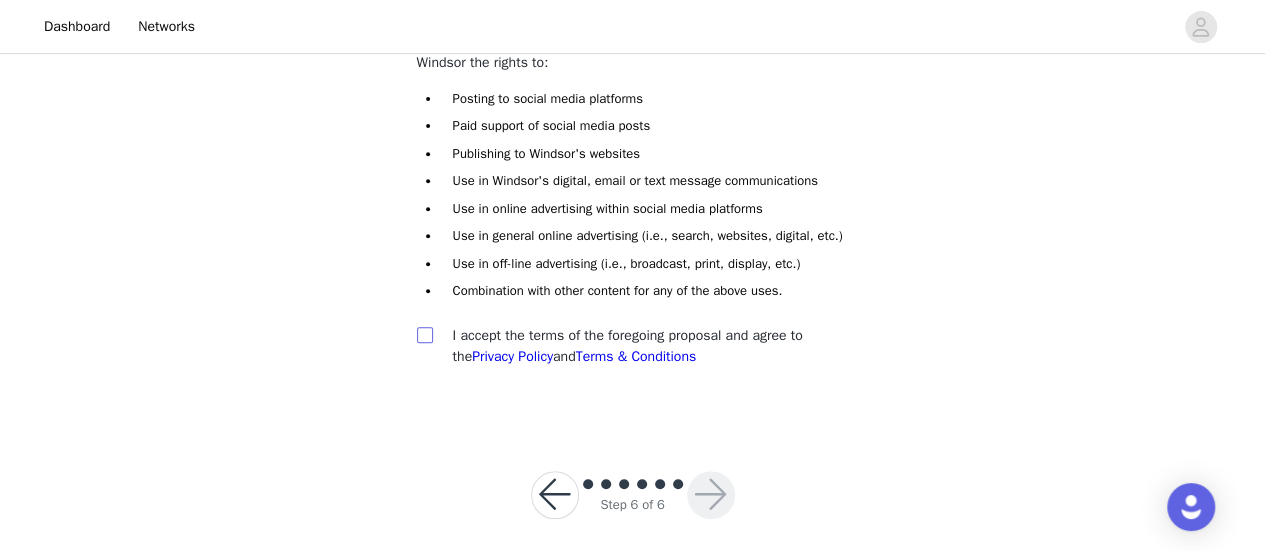 click at bounding box center [424, 334] 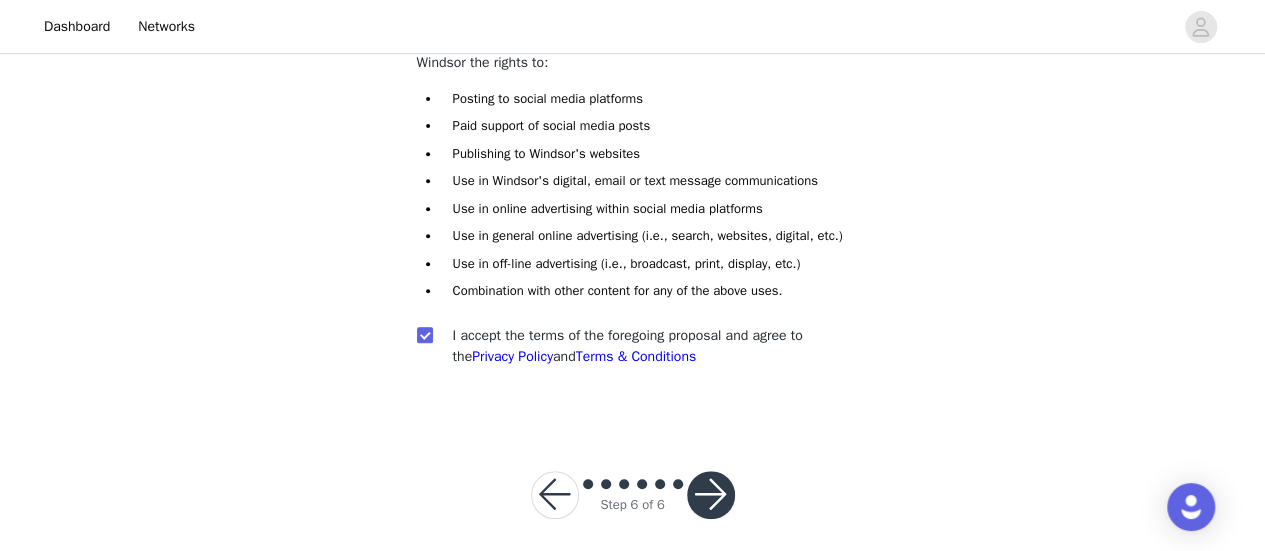 click at bounding box center [711, 495] 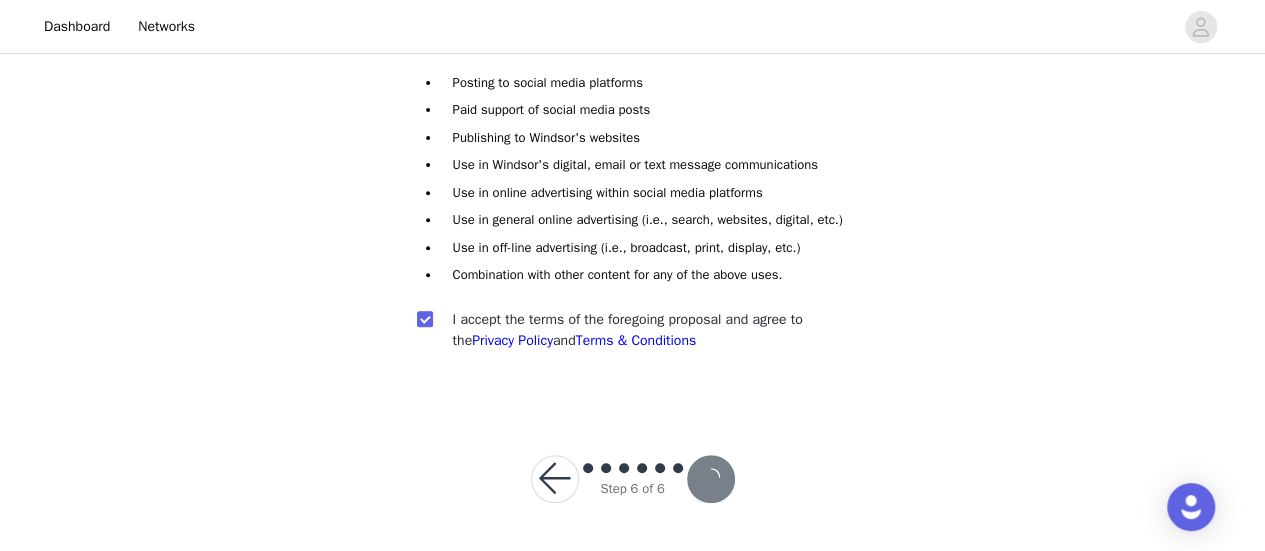 scroll, scrollTop: 270, scrollLeft: 0, axis: vertical 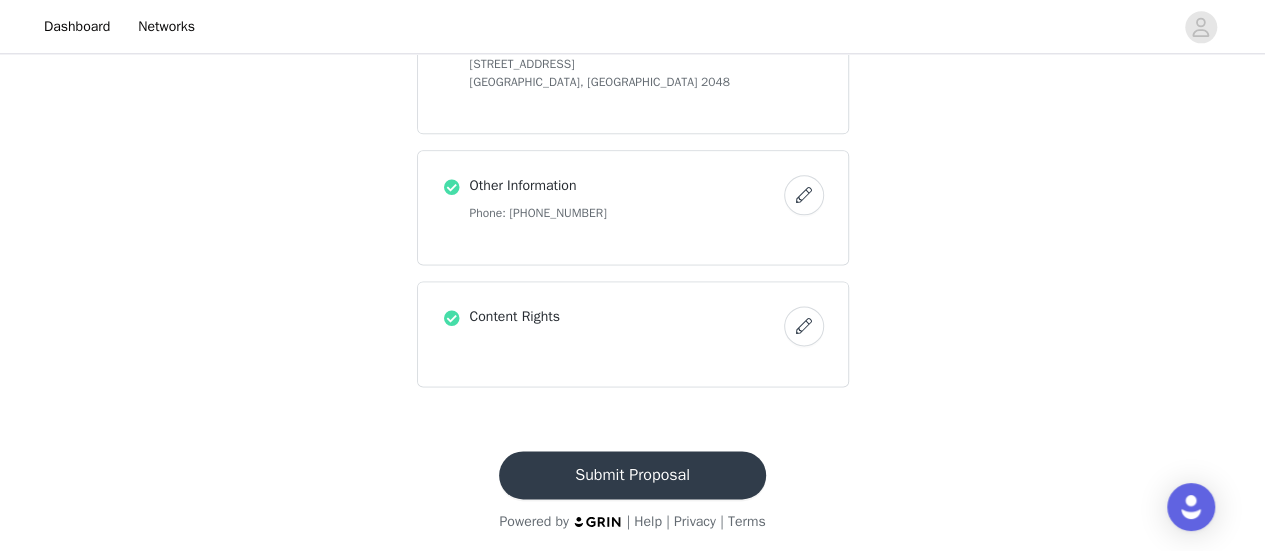 click on "Submit Proposal" at bounding box center (632, 475) 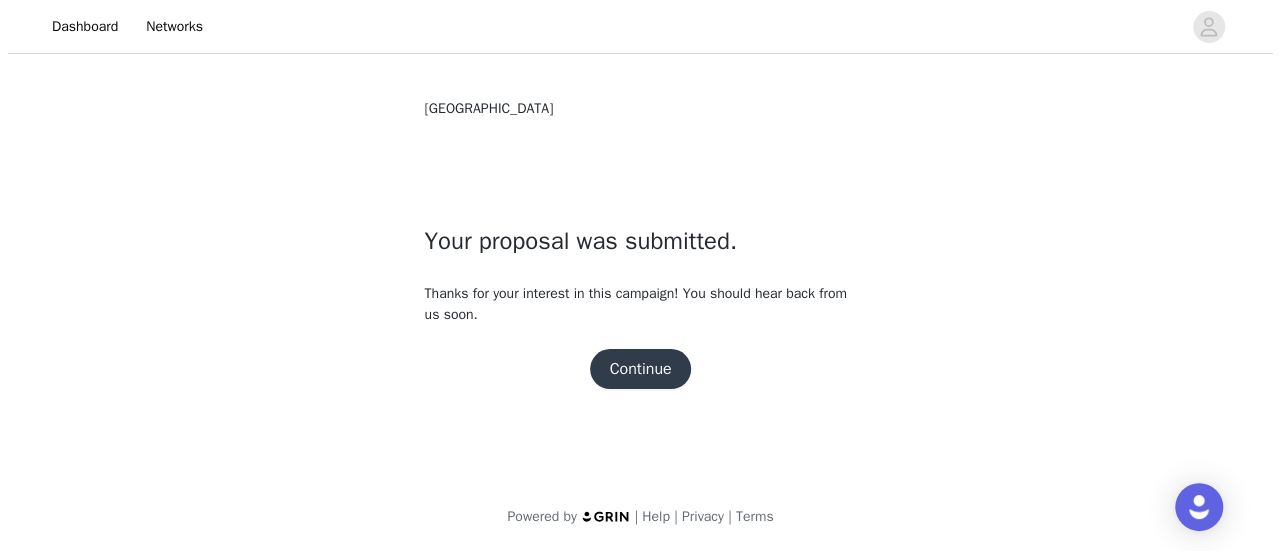 scroll, scrollTop: 0, scrollLeft: 0, axis: both 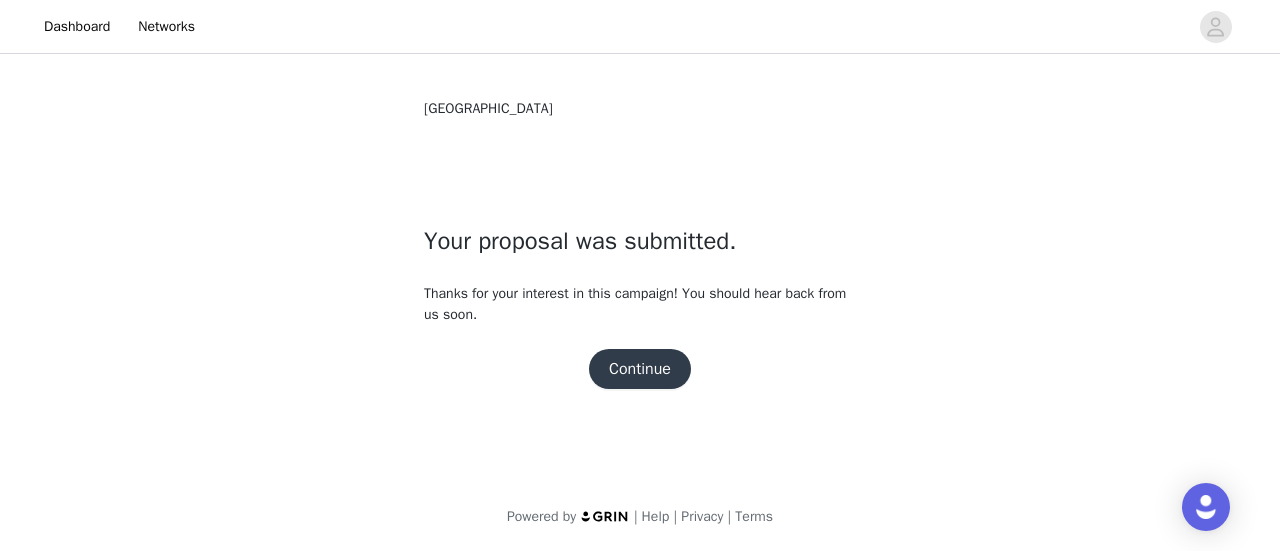 click on "Your proposal was submitted.   Thanks for your interest in this campaign! You should hear back from us soon.   Continue" at bounding box center (640, 306) 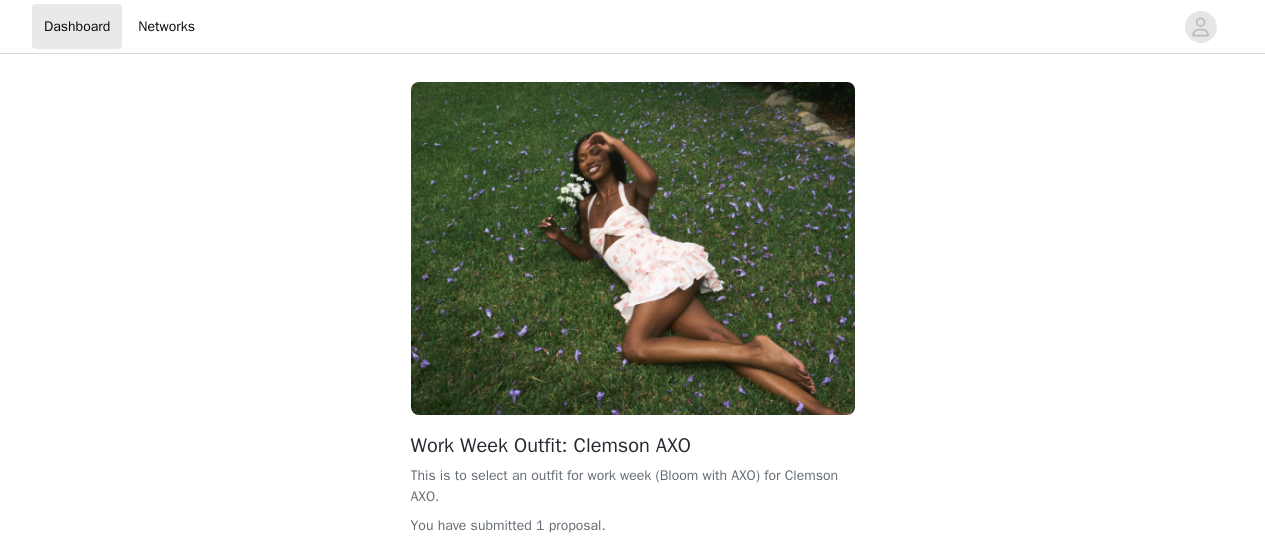 scroll, scrollTop: 0, scrollLeft: 0, axis: both 